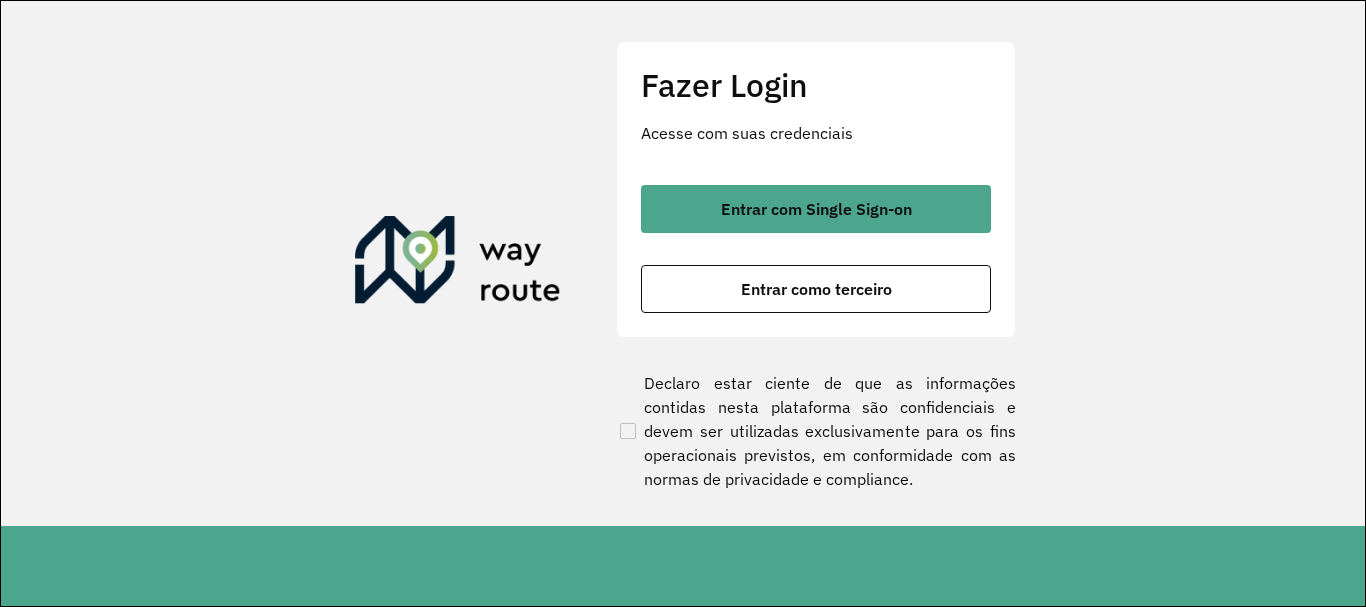 scroll, scrollTop: 0, scrollLeft: 0, axis: both 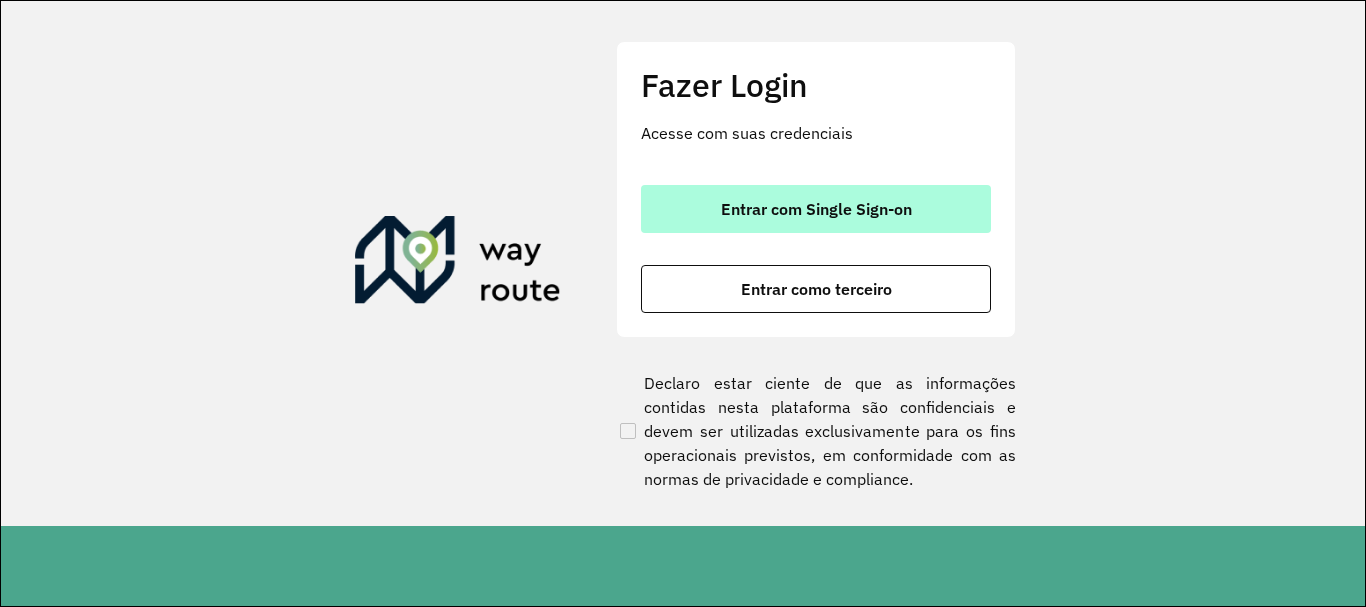 click on "Entrar com Single Sign-on" at bounding box center (816, 209) 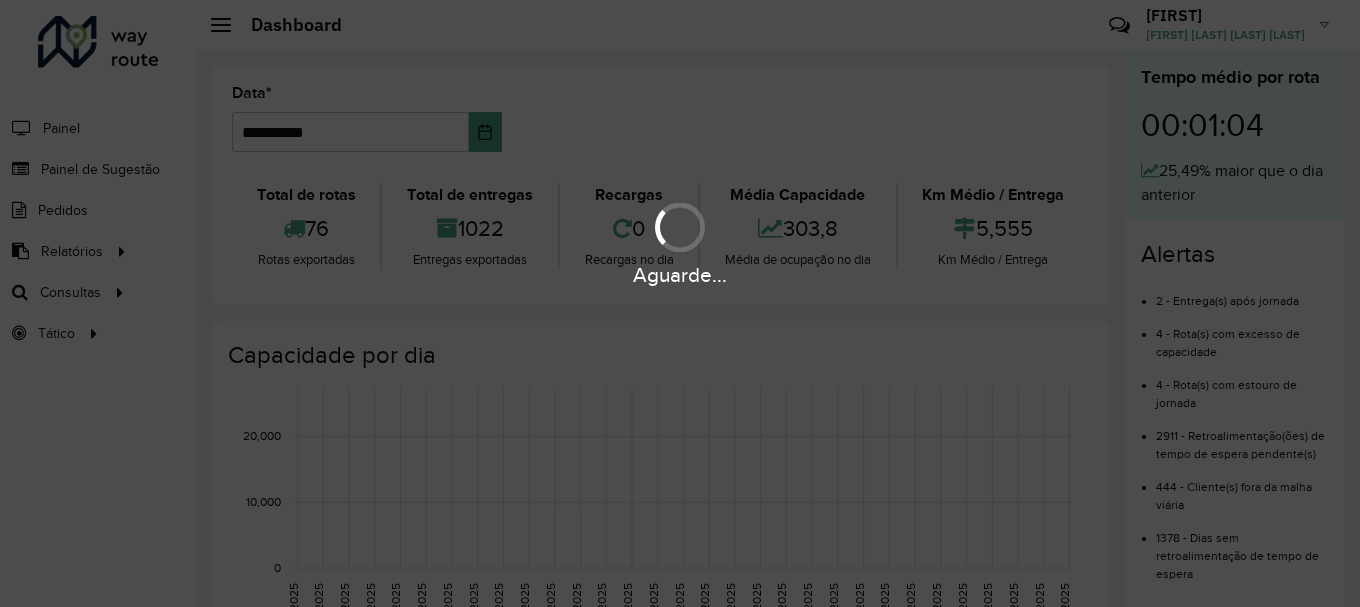 scroll, scrollTop: 0, scrollLeft: 0, axis: both 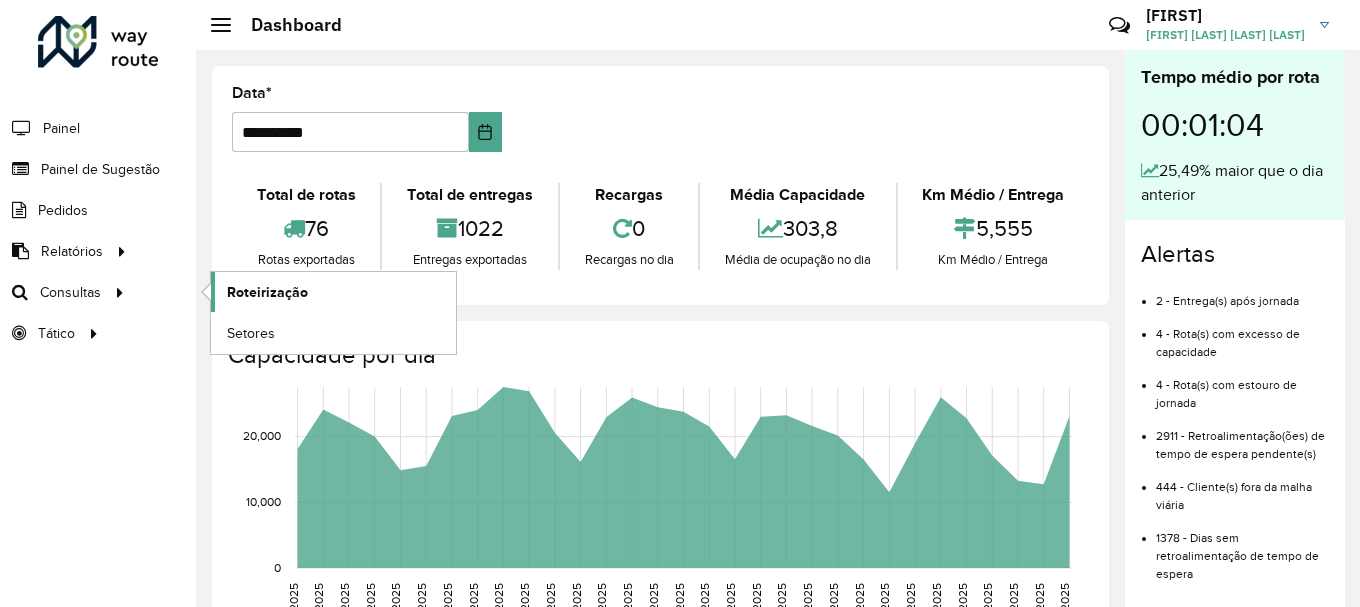 click on "Roteirização" 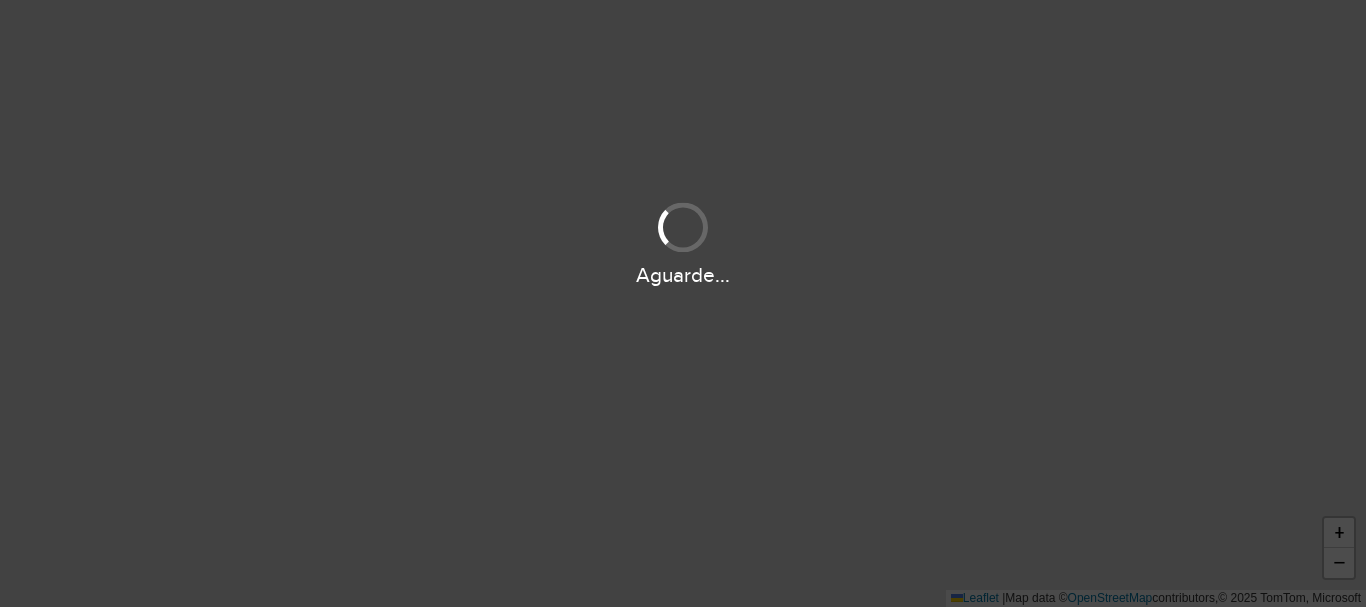scroll, scrollTop: 0, scrollLeft: 0, axis: both 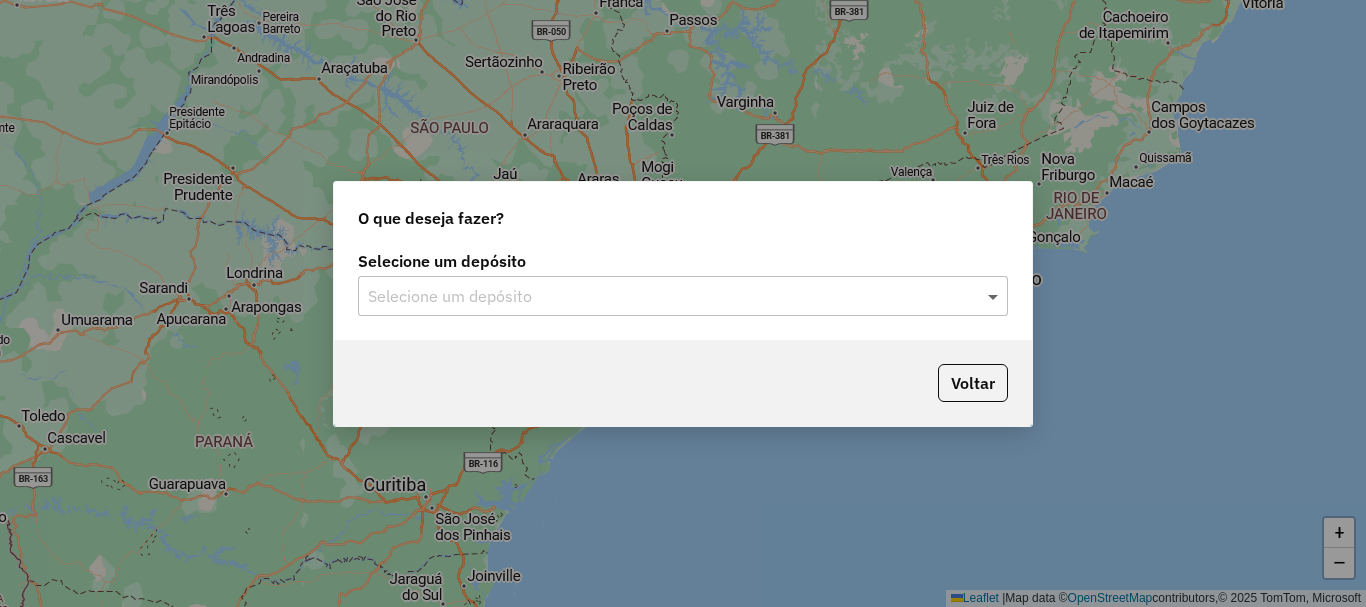 click 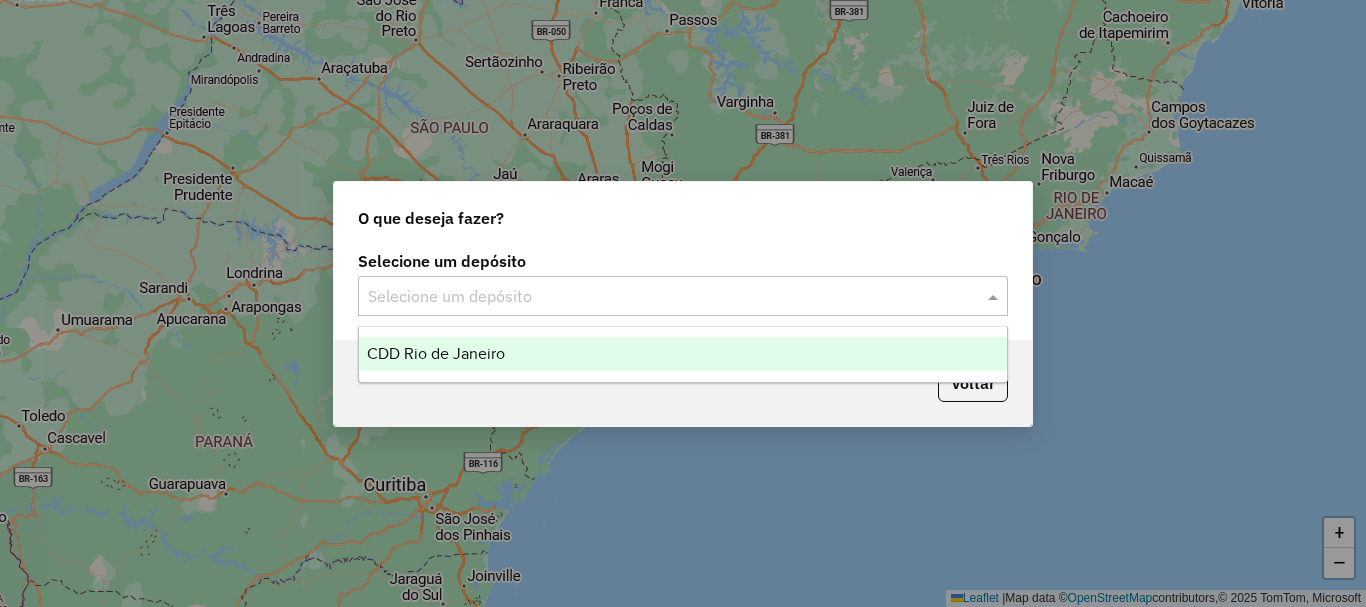 click on "CDD Rio de Janeiro" at bounding box center [683, 354] 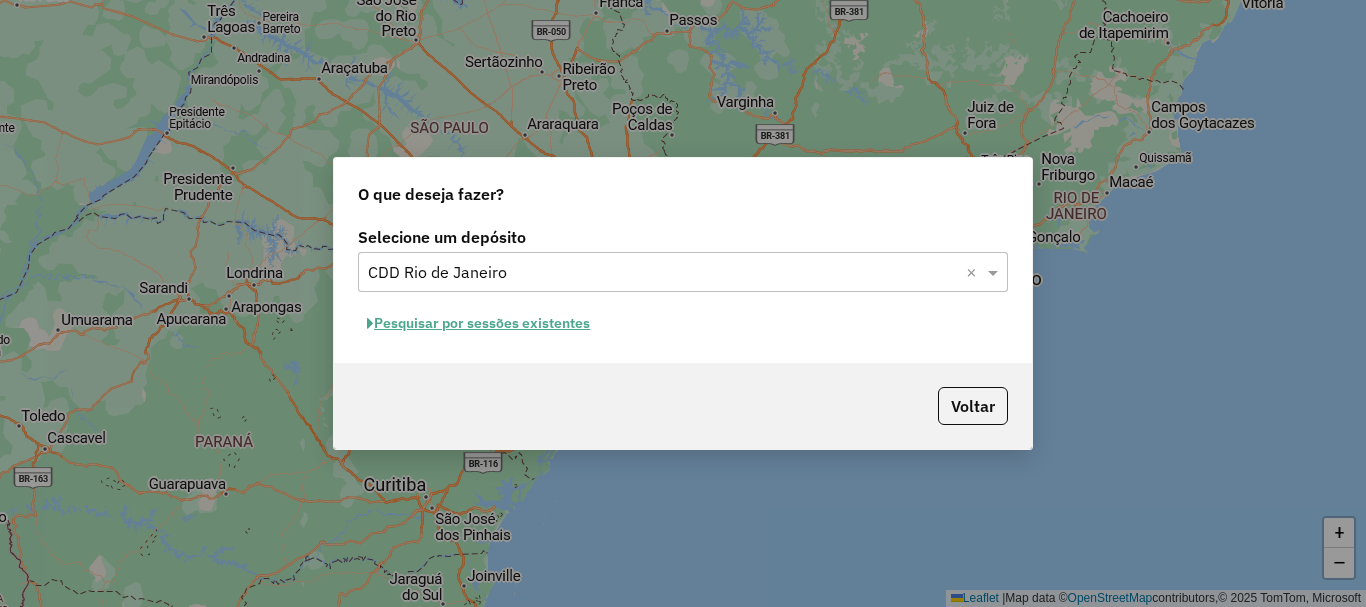 click on "Pesquisar por sessões existentes" 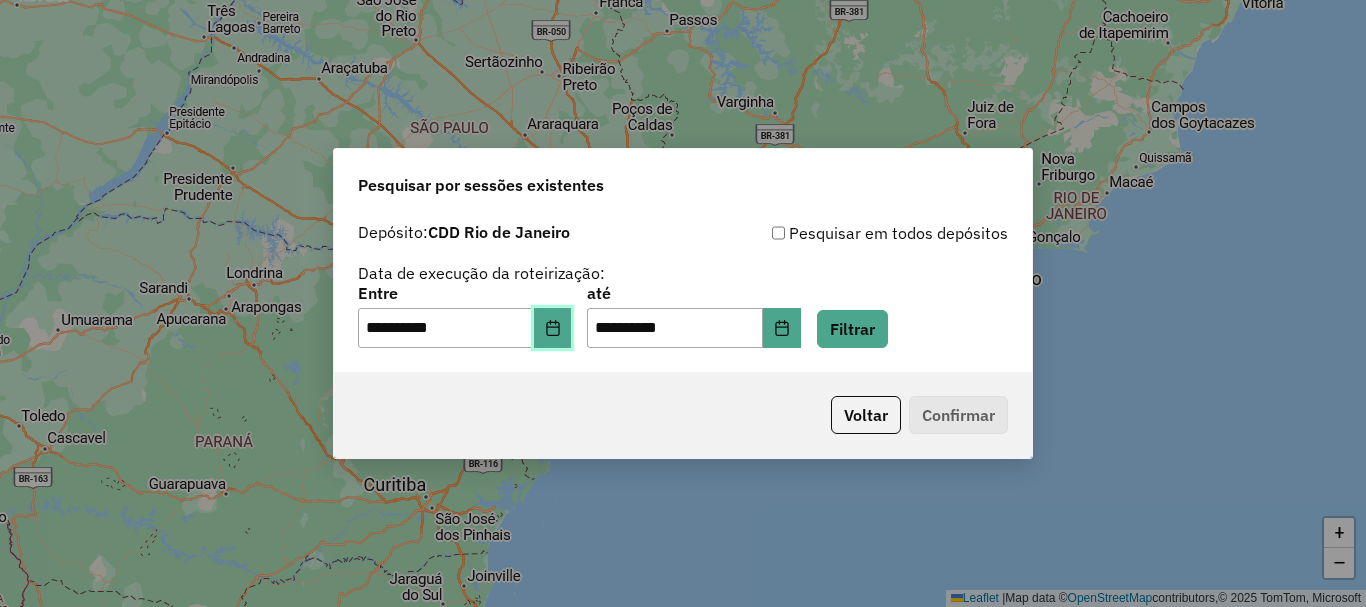 click at bounding box center [553, 328] 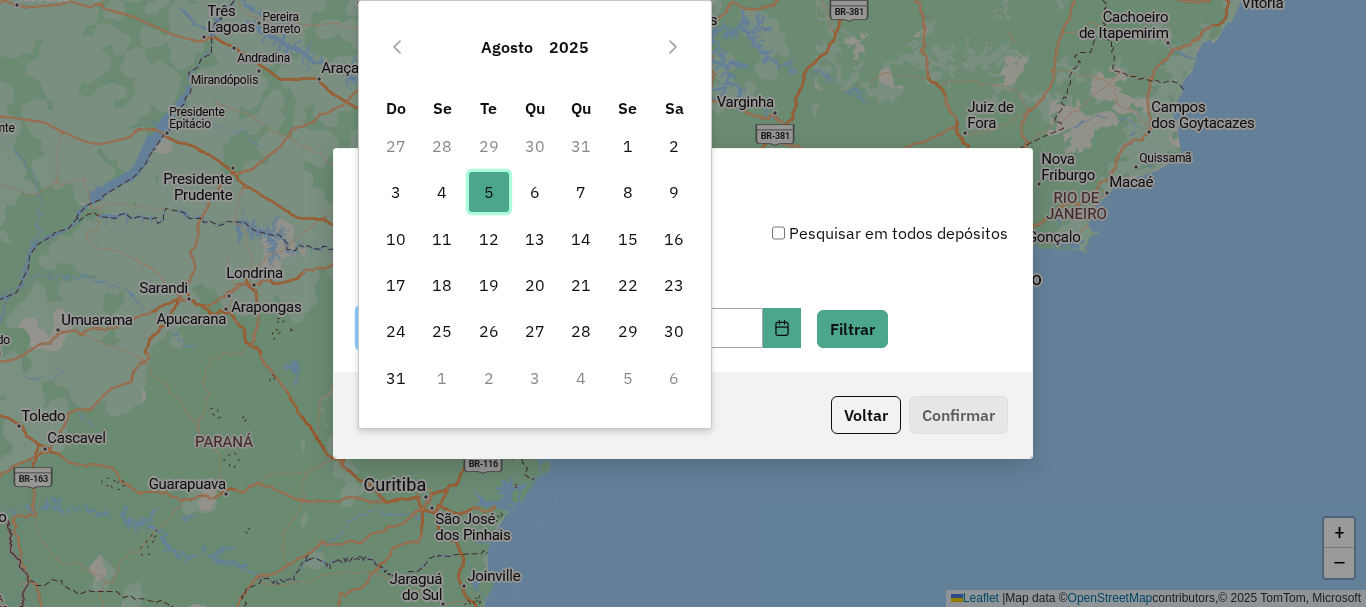 click on "5" at bounding box center [489, 192] 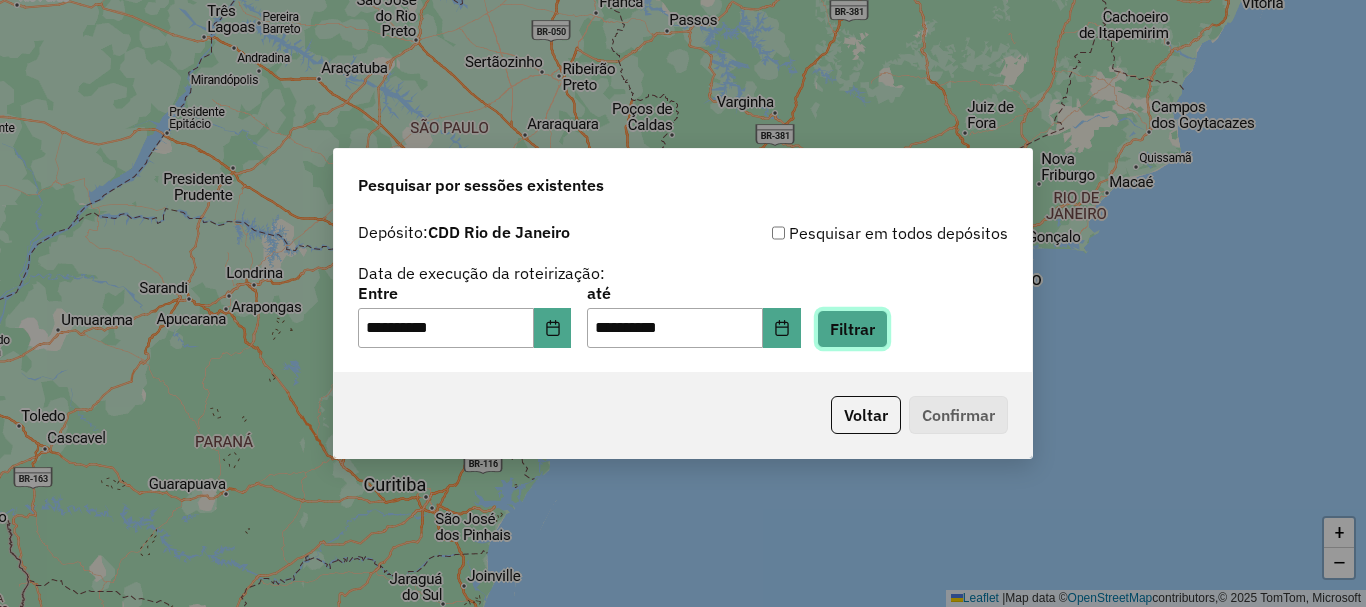 click on "Filtrar" 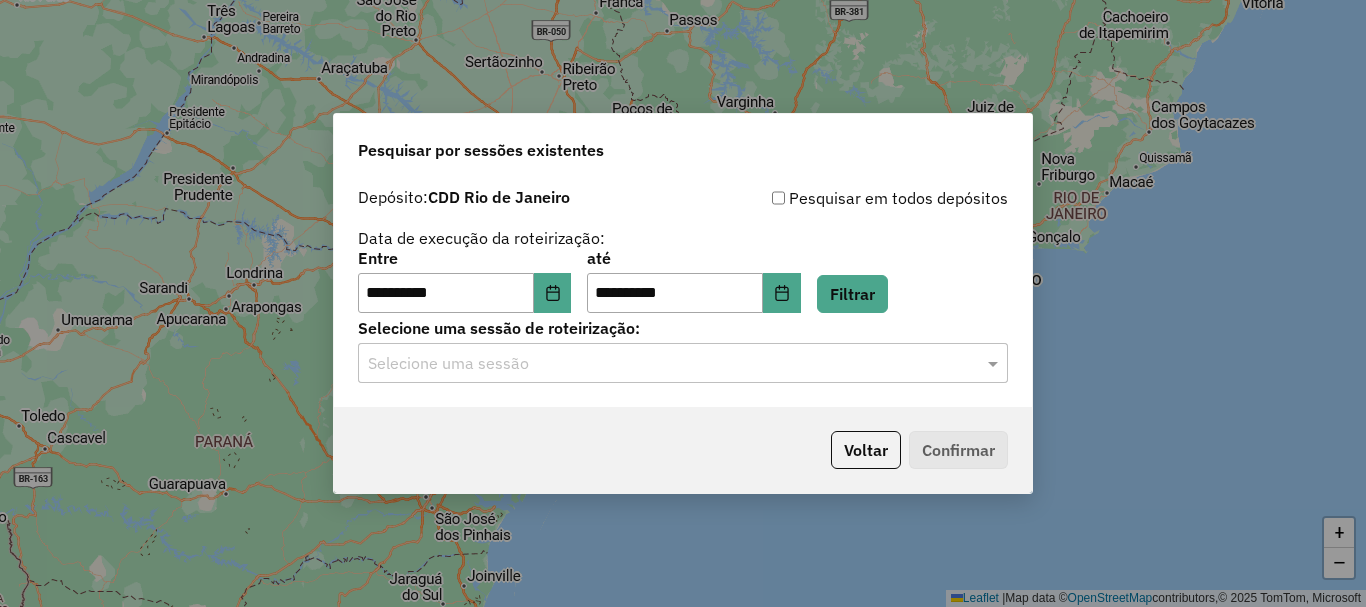 click 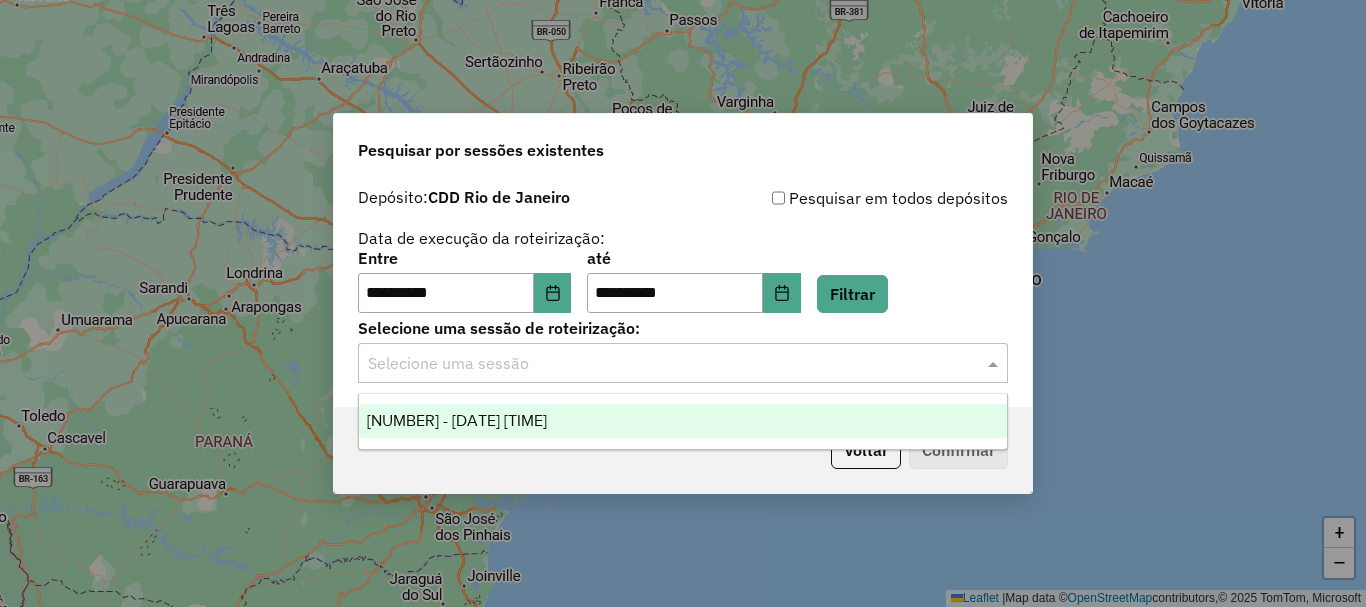 click on "1224041 - 05/08/2025 20:00" at bounding box center (457, 420) 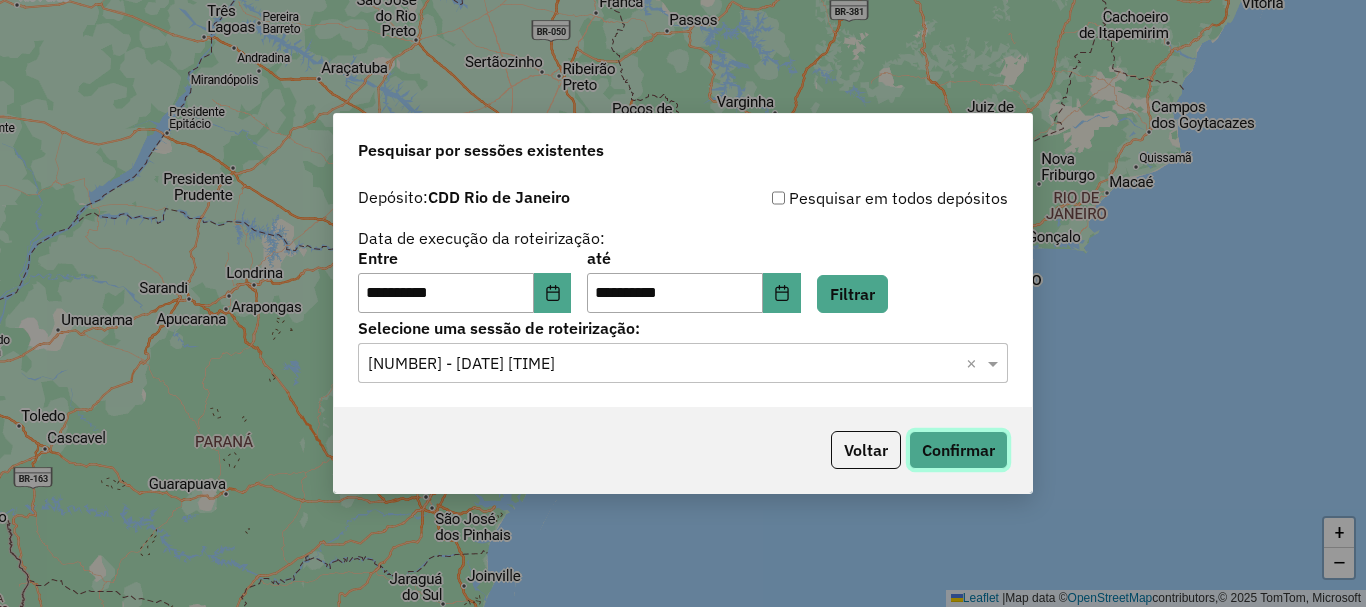 click on "Confirmar" 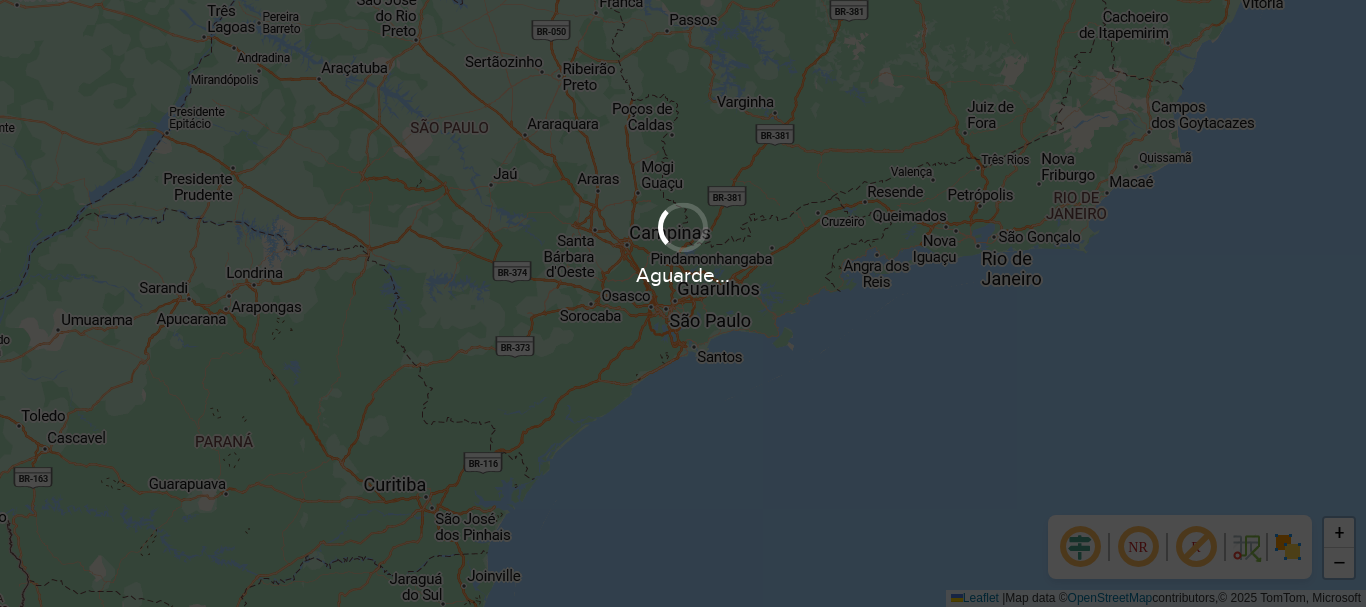 scroll, scrollTop: 0, scrollLeft: 0, axis: both 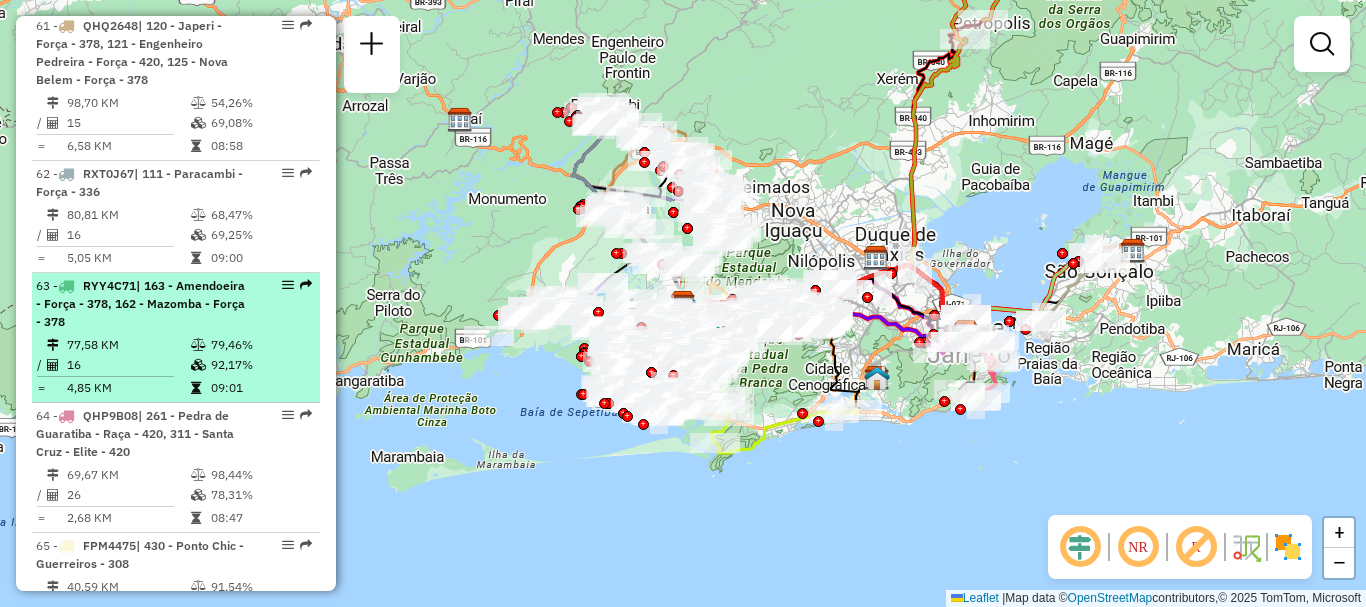 click on "|  163 - Amendoeira - Força - 378, 162 - Mazomba - Força - 378" at bounding box center [140, 303] 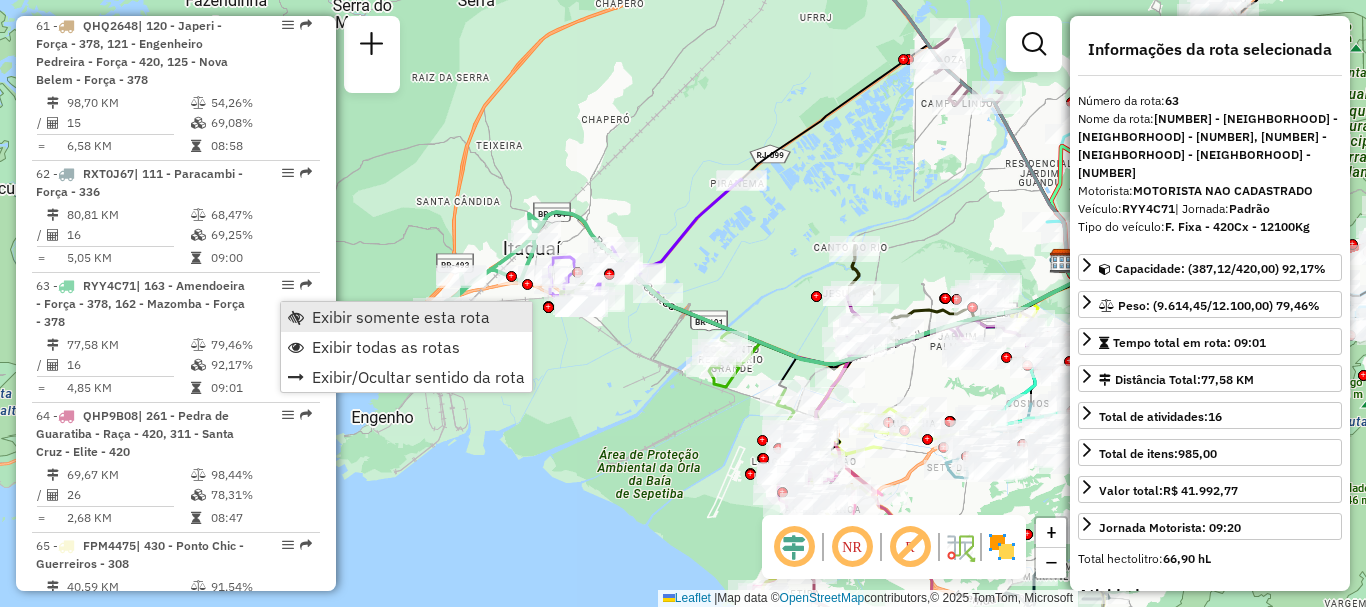 click on "Exibir somente esta rota" at bounding box center [401, 317] 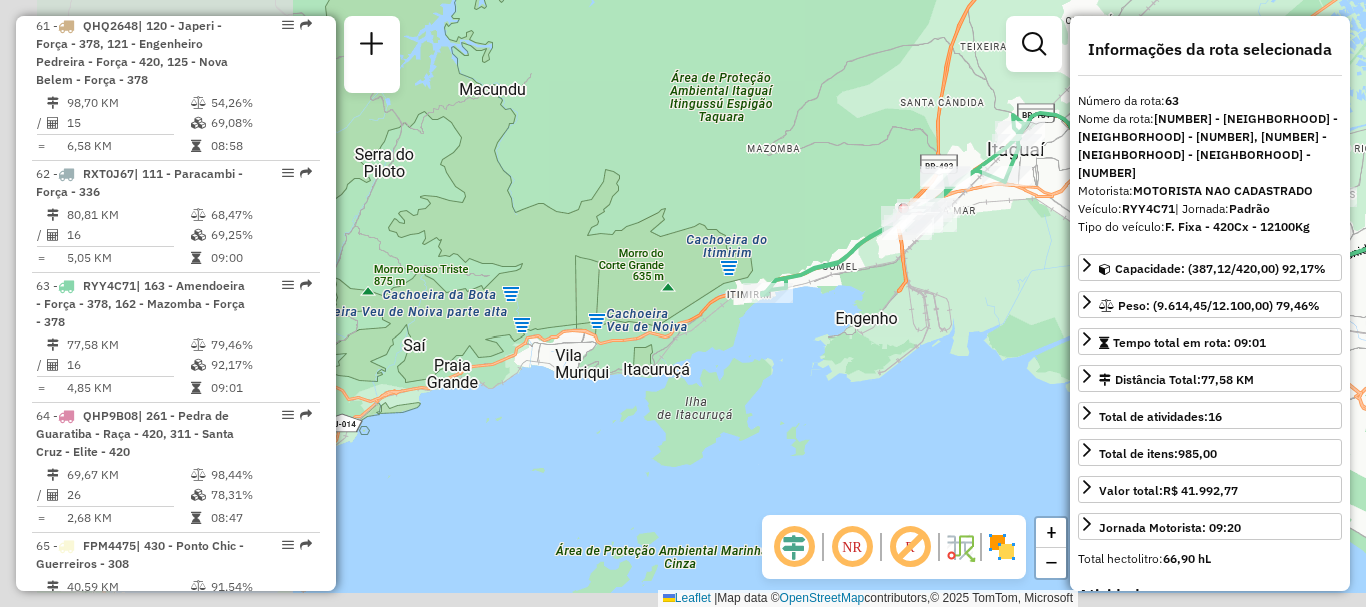 drag, startPoint x: 477, startPoint y: 394, endPoint x: 926, endPoint y: 297, distance: 459.35825 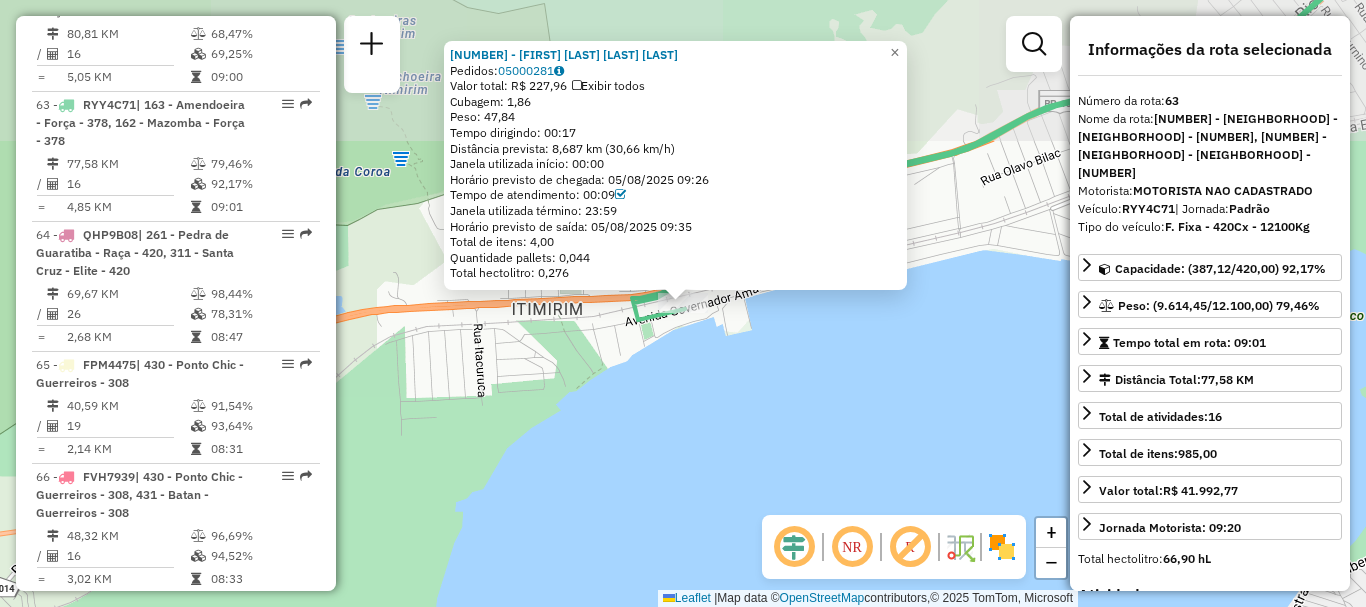 scroll, scrollTop: 8592, scrollLeft: 0, axis: vertical 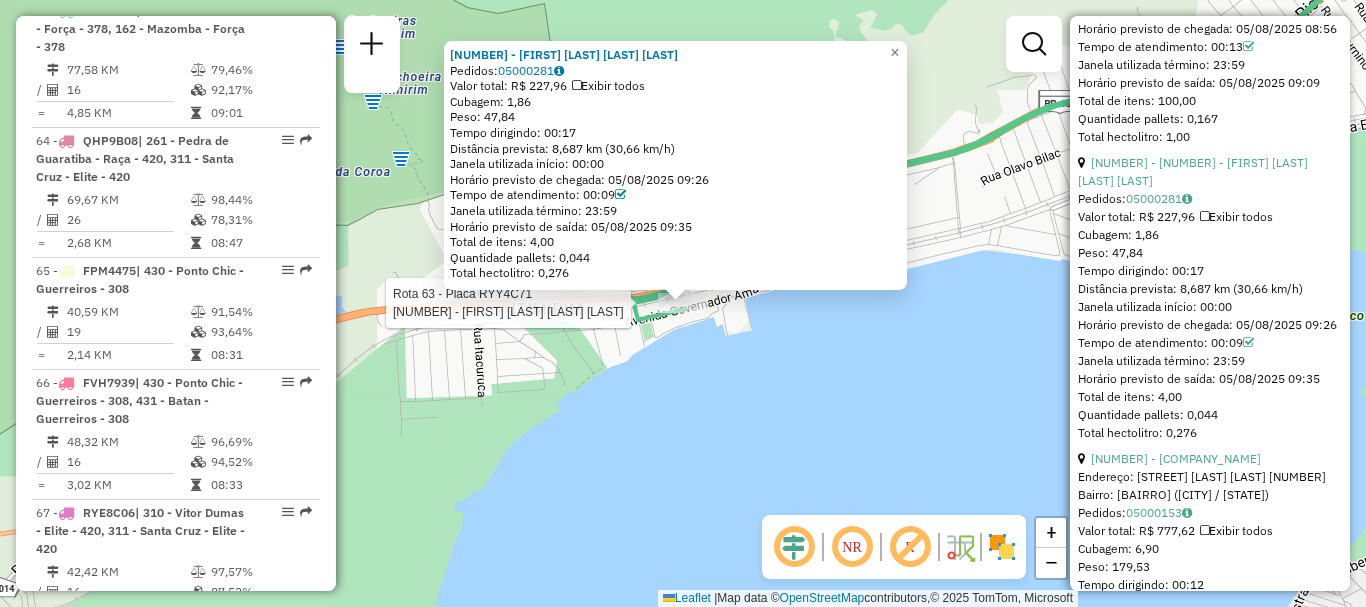 click on "Rota [NUMBER] - Placa [PLATE]  [NUMBER] - [FIRST] [LAST] [LAST] [LAST] [NUMBER] - [FIRST] [LAST] [LAST] [LAST]  Pedidos:  [NUMBER]   Valor total: R$ [NUMBER]   Exibir todos   Cubagem: [NUMBER]  Peso: [NUMBER]  Tempo dirigindo: [TIME]   Distância prevista: [NUMBER] km ([NUMBER] km/h)   Janela utilizada início: [TIME]   Horário previsto de chegada: [DATE] [TIME]   Tempo de atendimento: [TIME]   Janela utilizada término: [TIME]   Horário previsto de saída: [DATE] [TIME]   Total de itens: [NUMBER]   Quantidade pallets: [NUMBER]   Total hectolitro: [NUMBER]  × Janela de atendimento Grade de atendimento Capacidade Transportadoras Veículos Cliente Pedidos  Rotas Selecione os dias de semana para filtrar as janelas de atendimento  Seg   Ter   Qua   Qui   Sex   Sáb   Dom  Informe o período da janela de atendimento: De: Até:  Filtrar exatamente a janela do cliente  Considerar janela de atendimento padrão  Selecione os dias de semana para filtrar as grades de atendimento  Seg   Ter   Qua   Qui   Sex   Sáb   Dom   Peso mínimo:  De:" 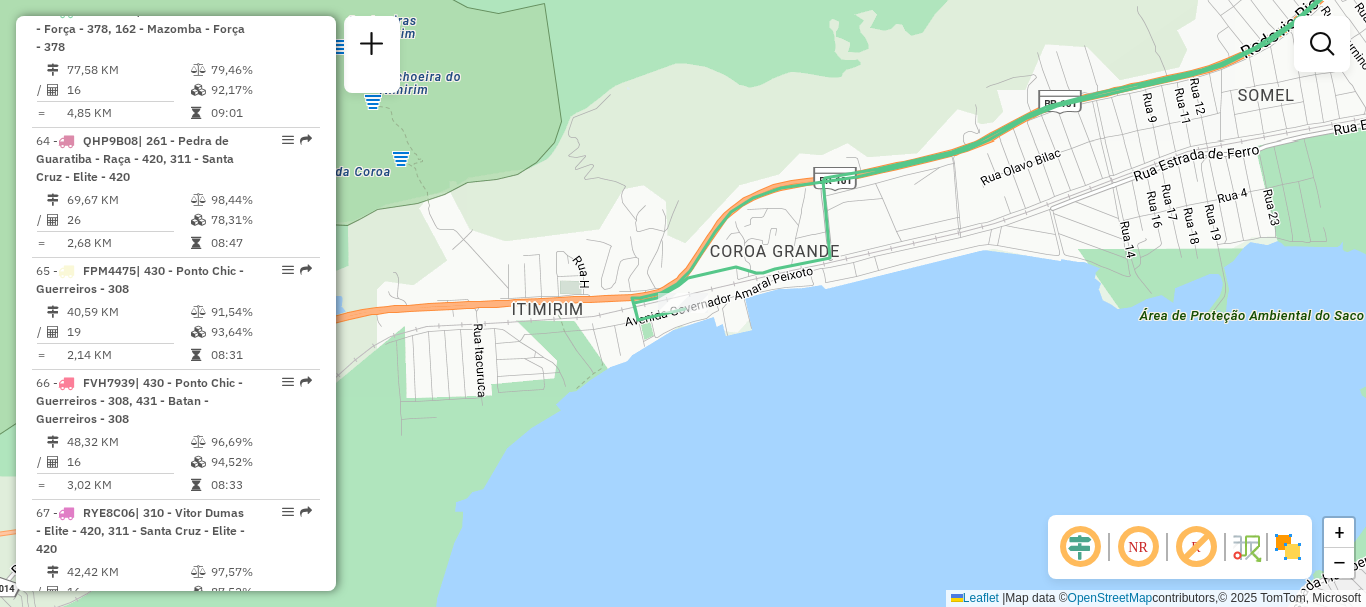click 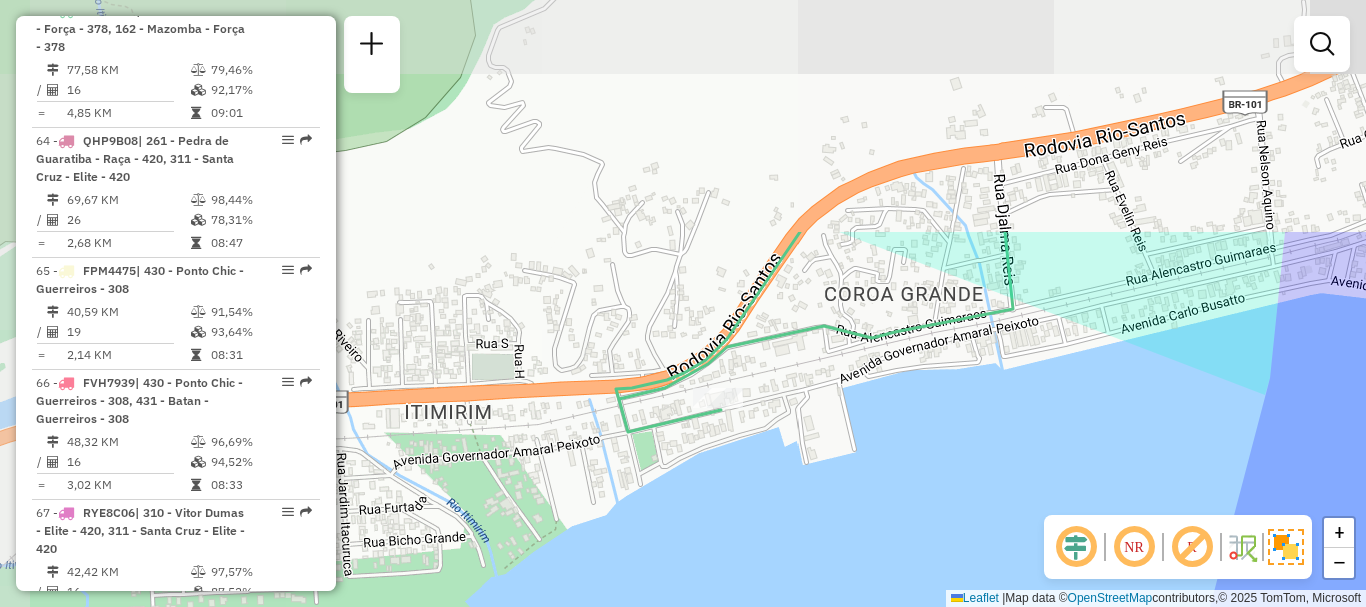 drag, startPoint x: 544, startPoint y: 203, endPoint x: 625, endPoint y: 496, distance: 303.99014 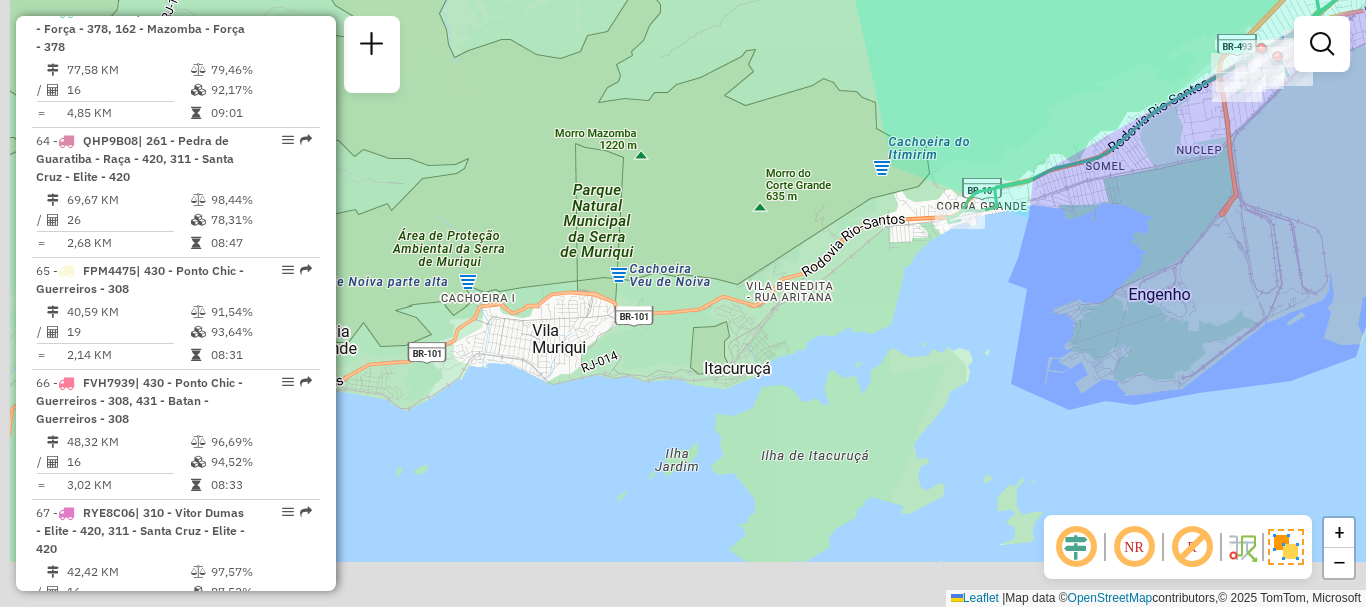 drag, startPoint x: 555, startPoint y: 472, endPoint x: 832, endPoint y: 321, distance: 315.48376 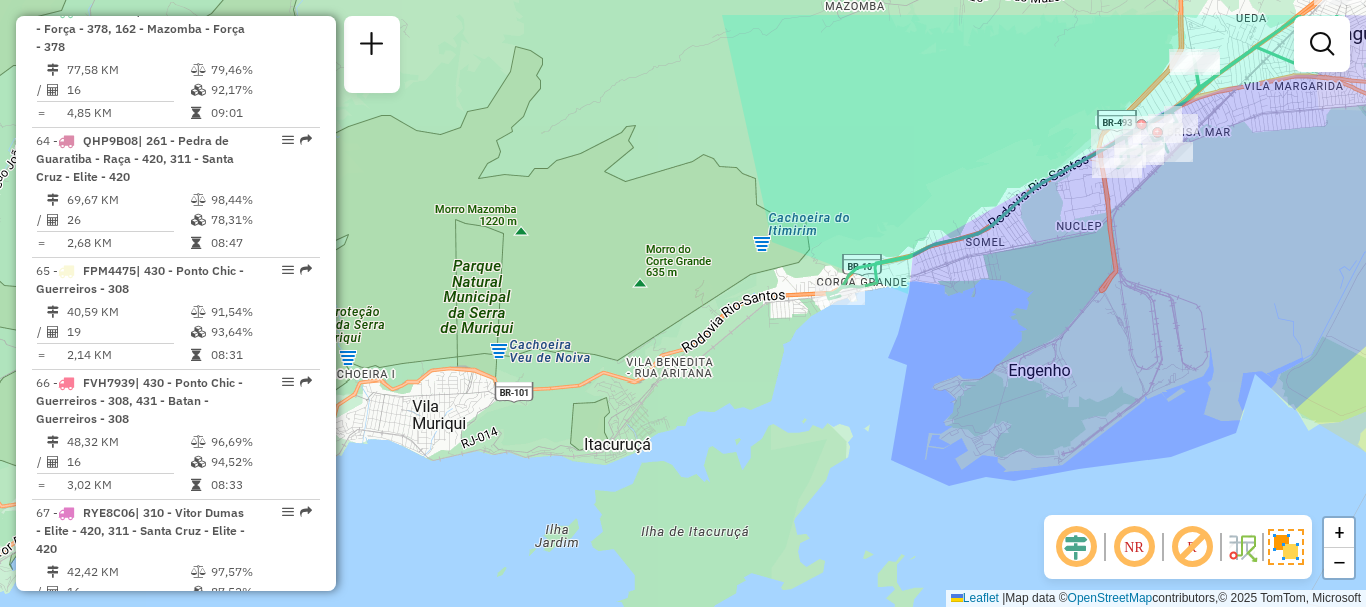 drag, startPoint x: 962, startPoint y: 277, endPoint x: 842, endPoint y: 353, distance: 142.04225 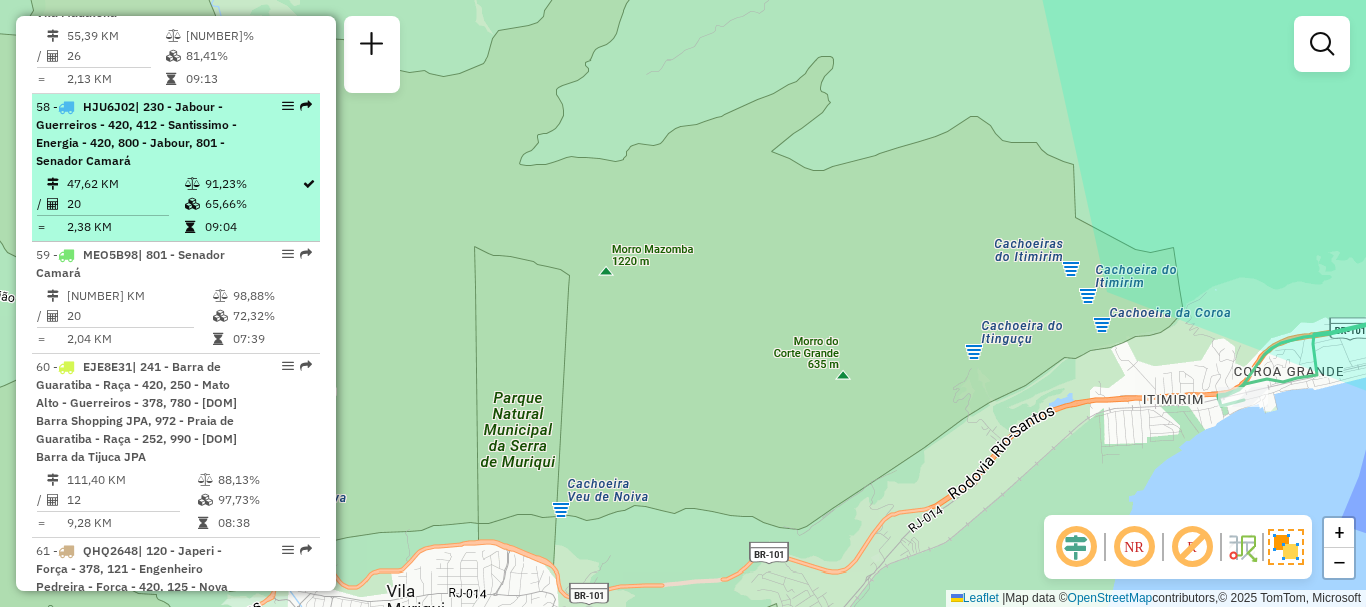 scroll, scrollTop: 7292, scrollLeft: 0, axis: vertical 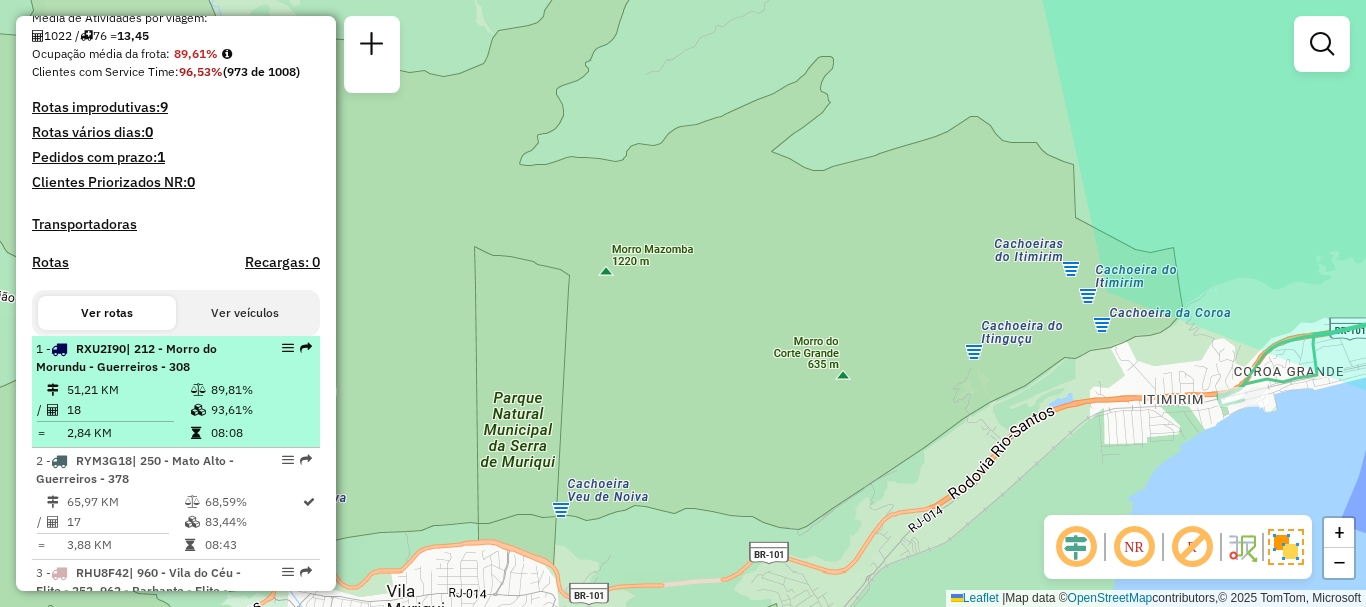 click on "| 212 - Morro do Morundu - Guerreiros - 308" at bounding box center [126, 357] 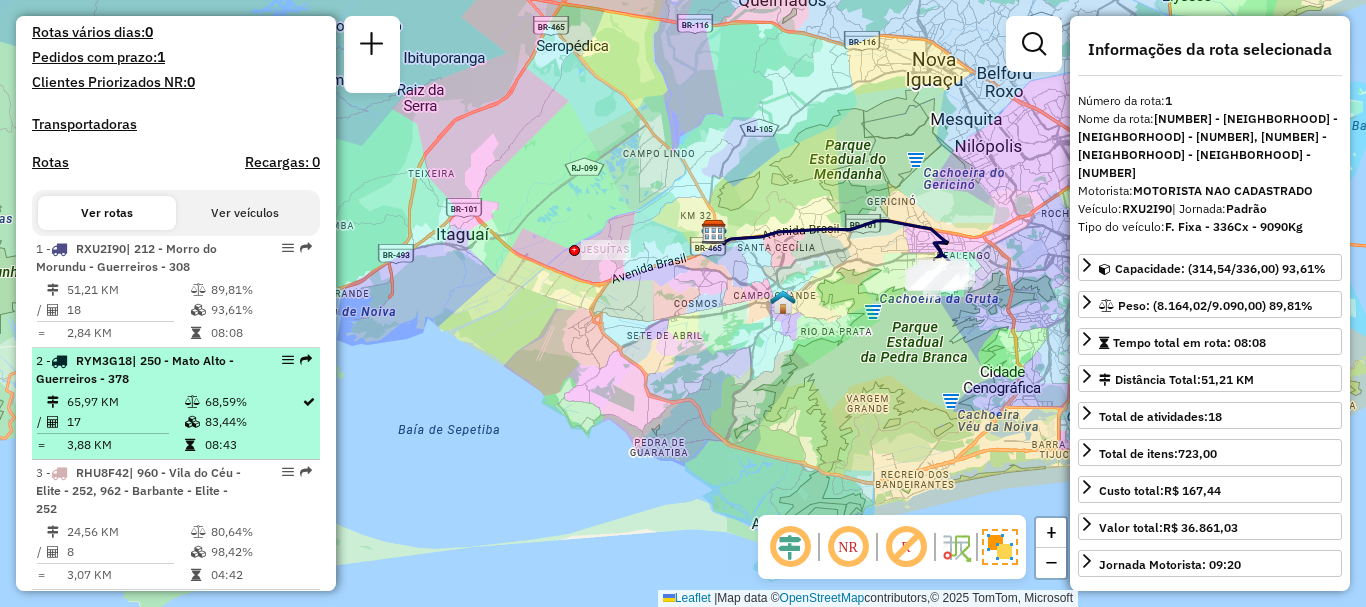scroll, scrollTop: 700, scrollLeft: 0, axis: vertical 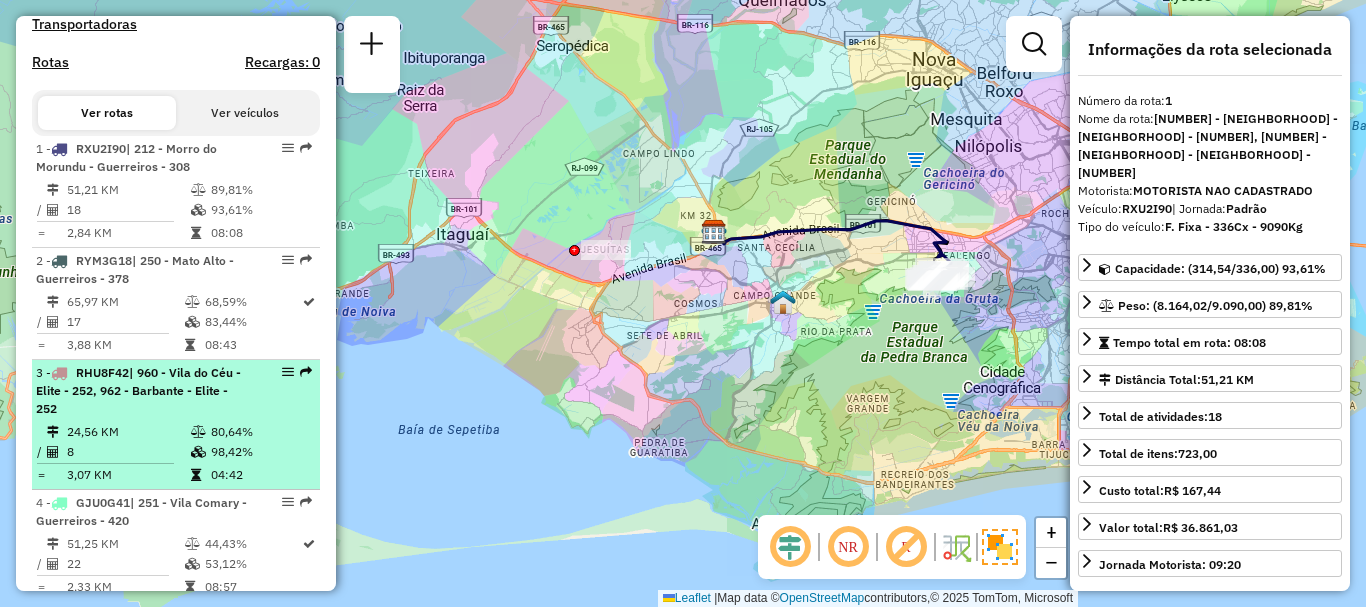 click on "[NUMBER] -       [PLATE]   | [NUMBER] - [NEIGHBORHOOD] - [NEIGHBORHOOD] - [NUMBER], [NUMBER] - [NEIGHBORHOOD] - [NEIGHBORHOOD] - [NUMBER]" at bounding box center (142, 391) 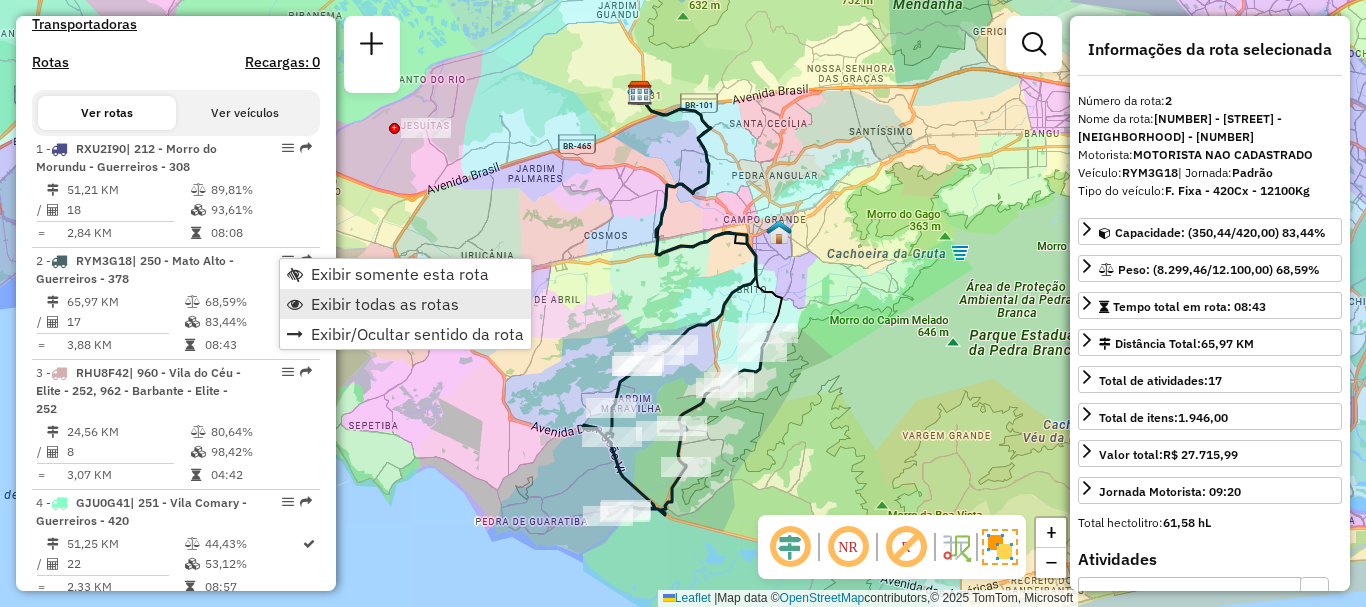 click on "Exibir todas as rotas" at bounding box center [385, 304] 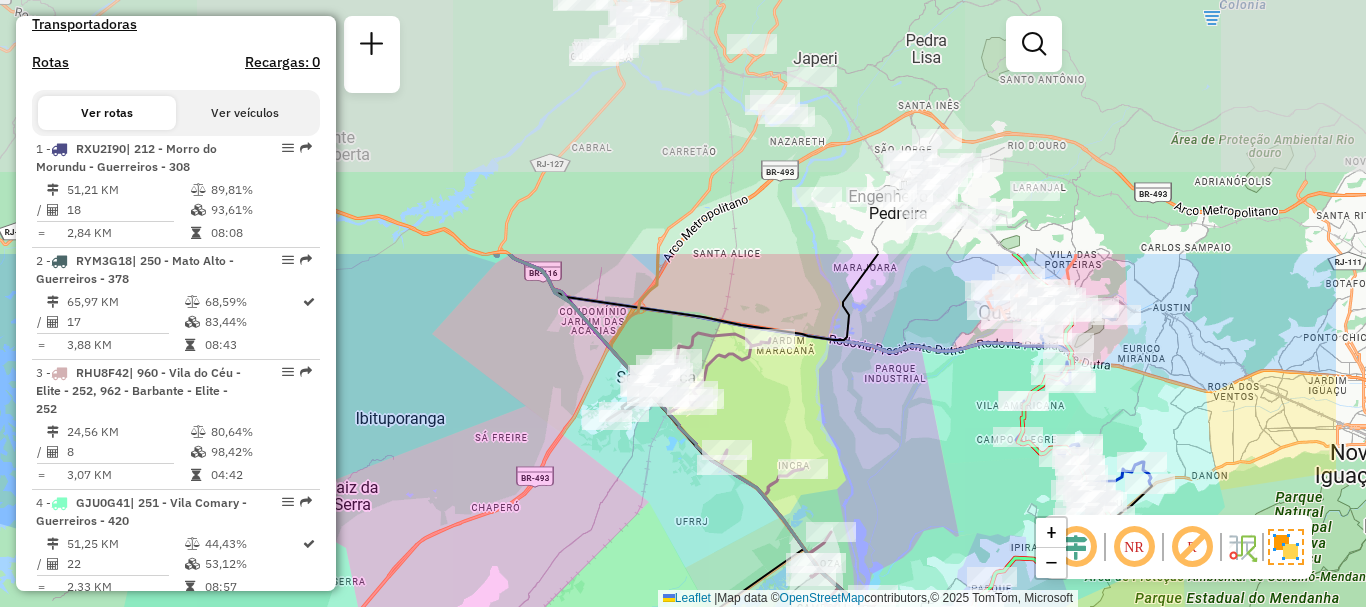 drag, startPoint x: 944, startPoint y: 247, endPoint x: 776, endPoint y: 526, distance: 325.6762 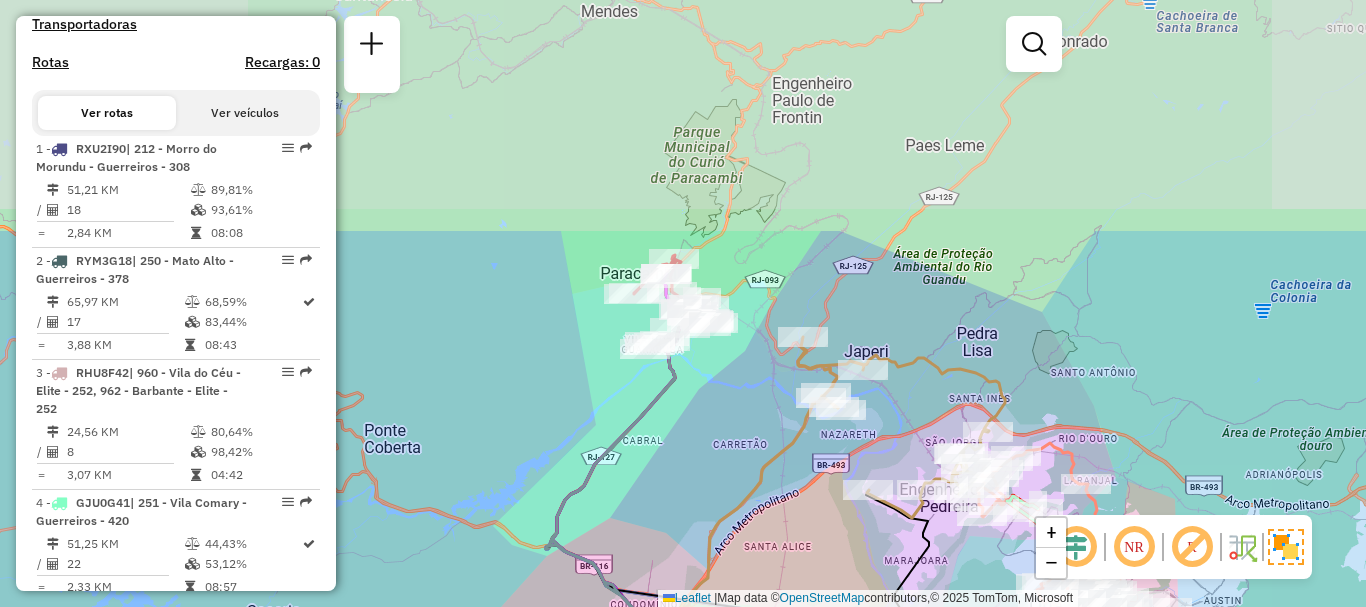 drag, startPoint x: 667, startPoint y: 157, endPoint x: 719, endPoint y: 449, distance: 296.594 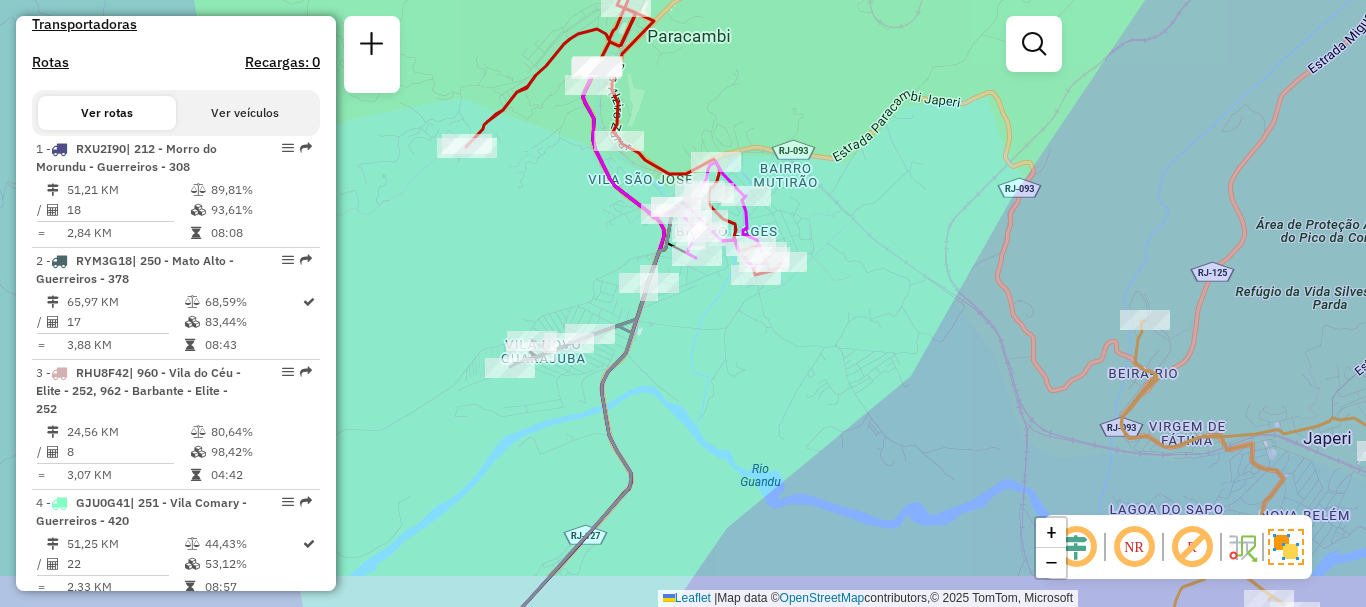 drag, startPoint x: 446, startPoint y: 260, endPoint x: 558, endPoint y: 190, distance: 132.07573 